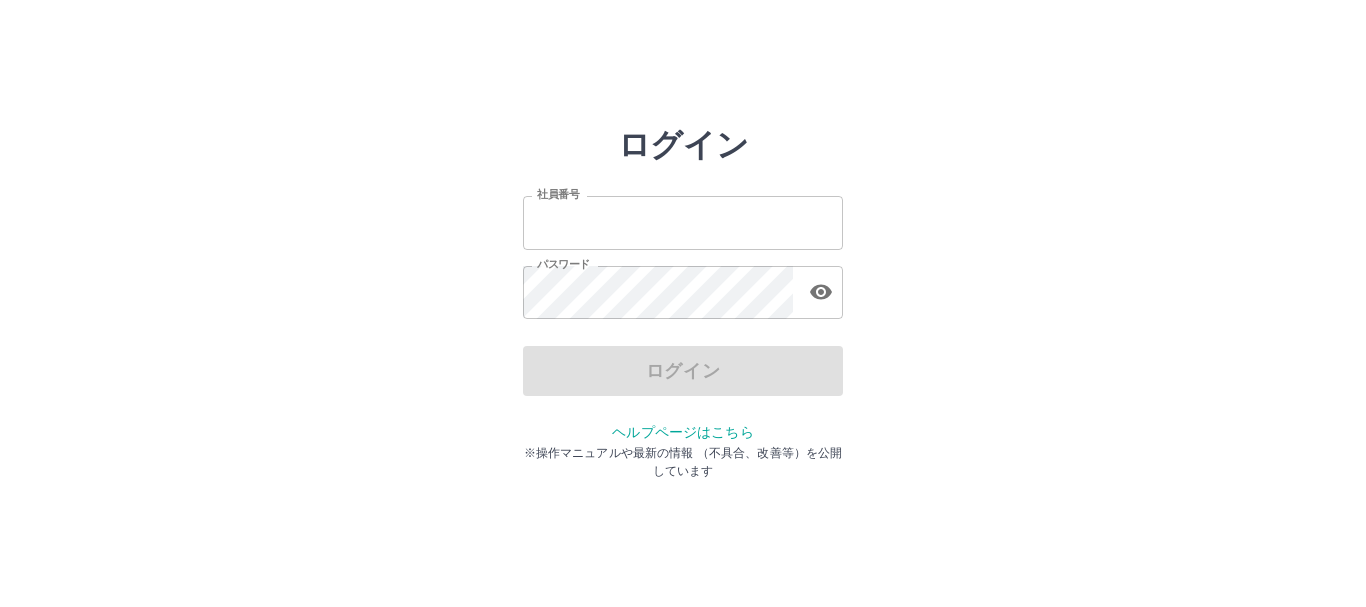 scroll, scrollTop: 0, scrollLeft: 0, axis: both 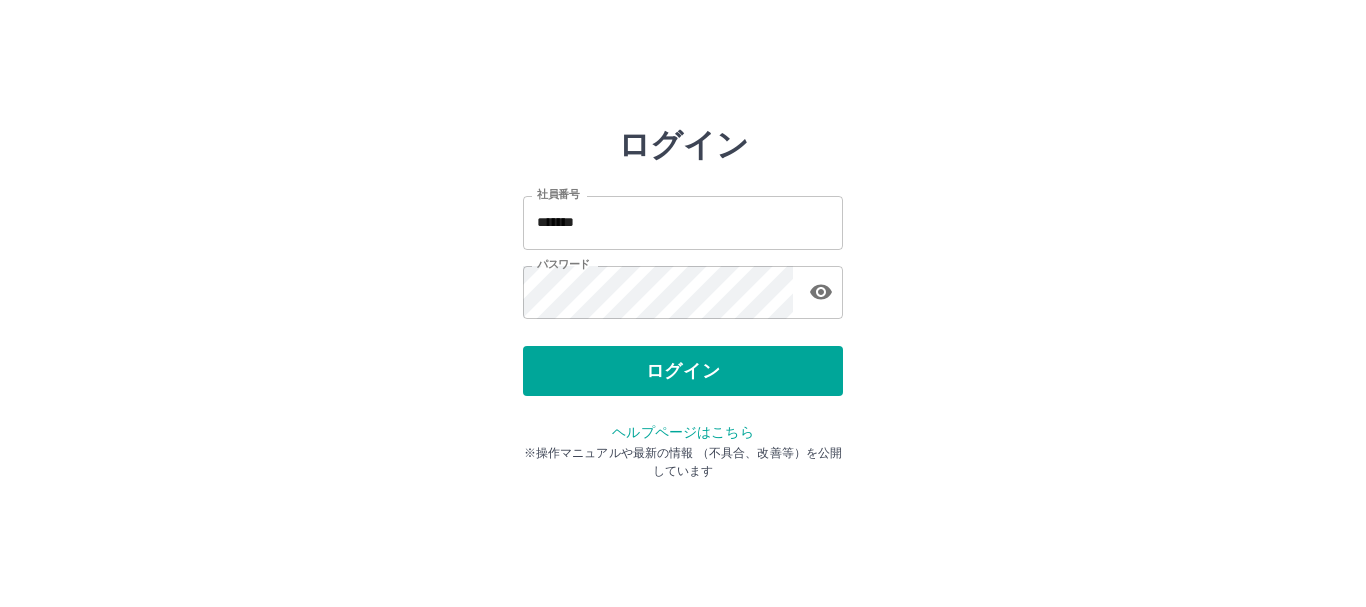 click on "ログイン" at bounding box center [683, 371] 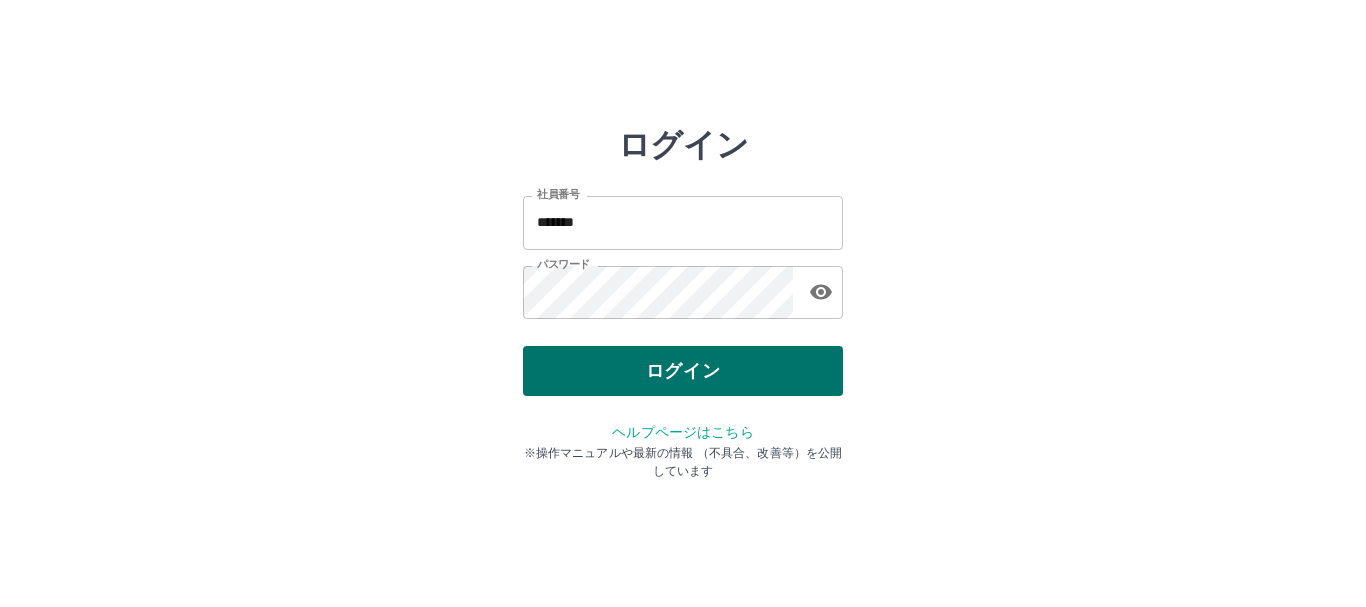 click on "ログイン" at bounding box center [683, 371] 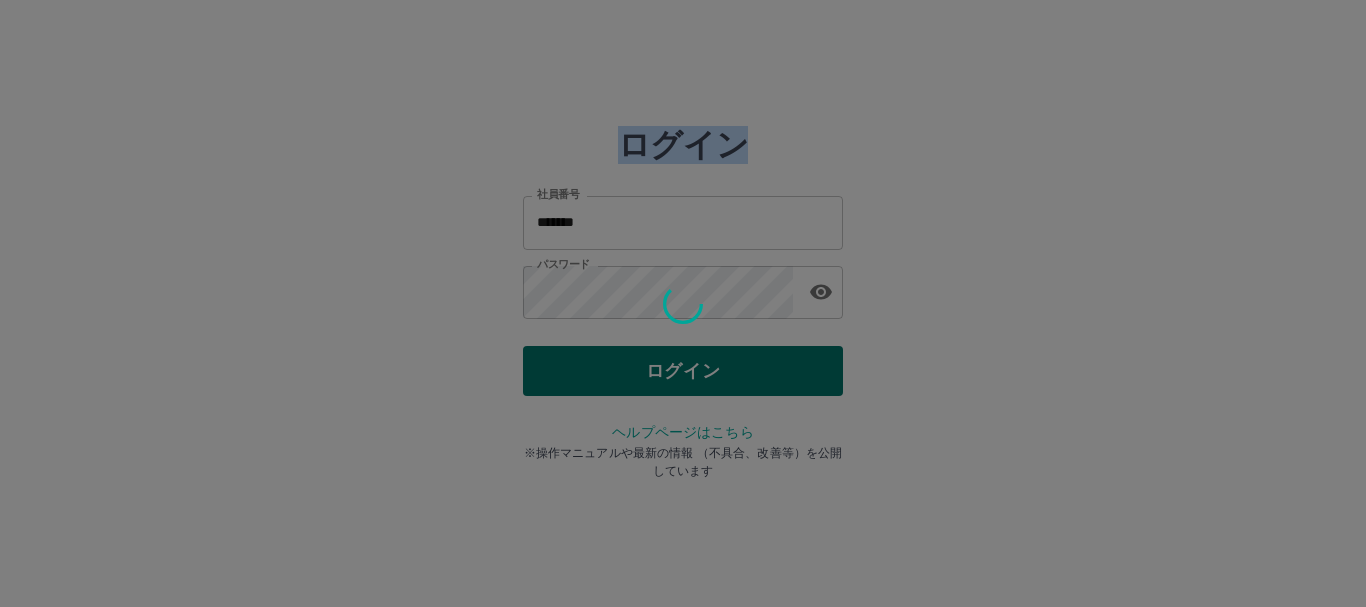 click at bounding box center [683, 303] 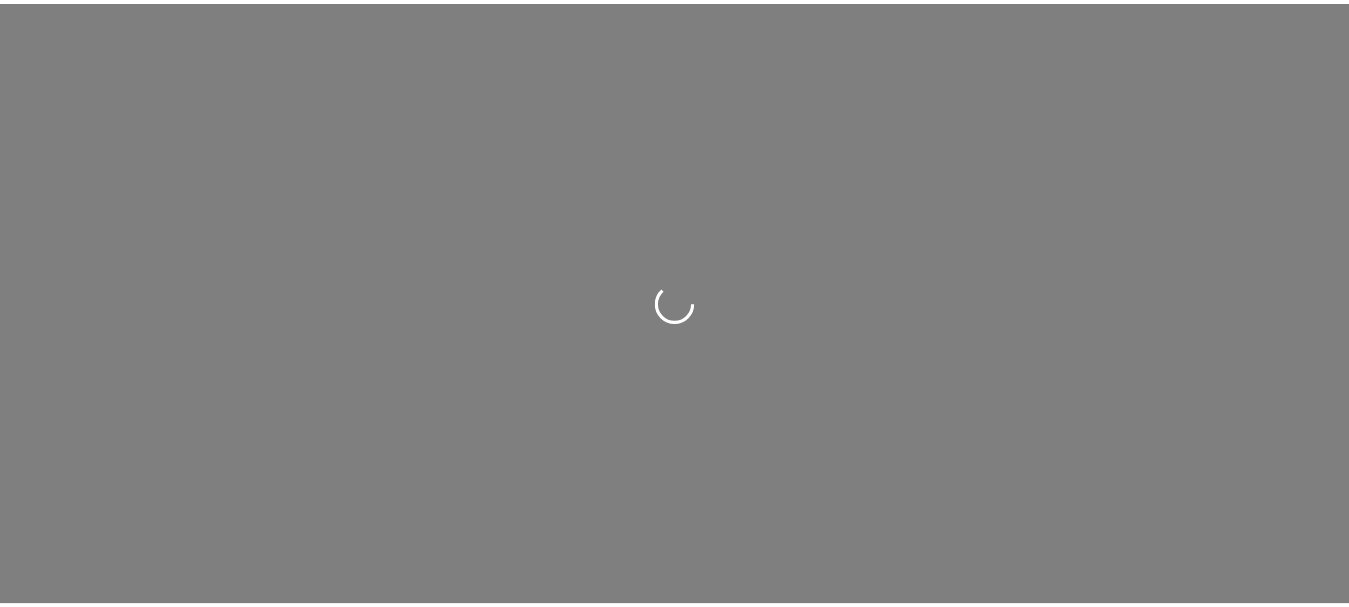 scroll, scrollTop: 0, scrollLeft: 0, axis: both 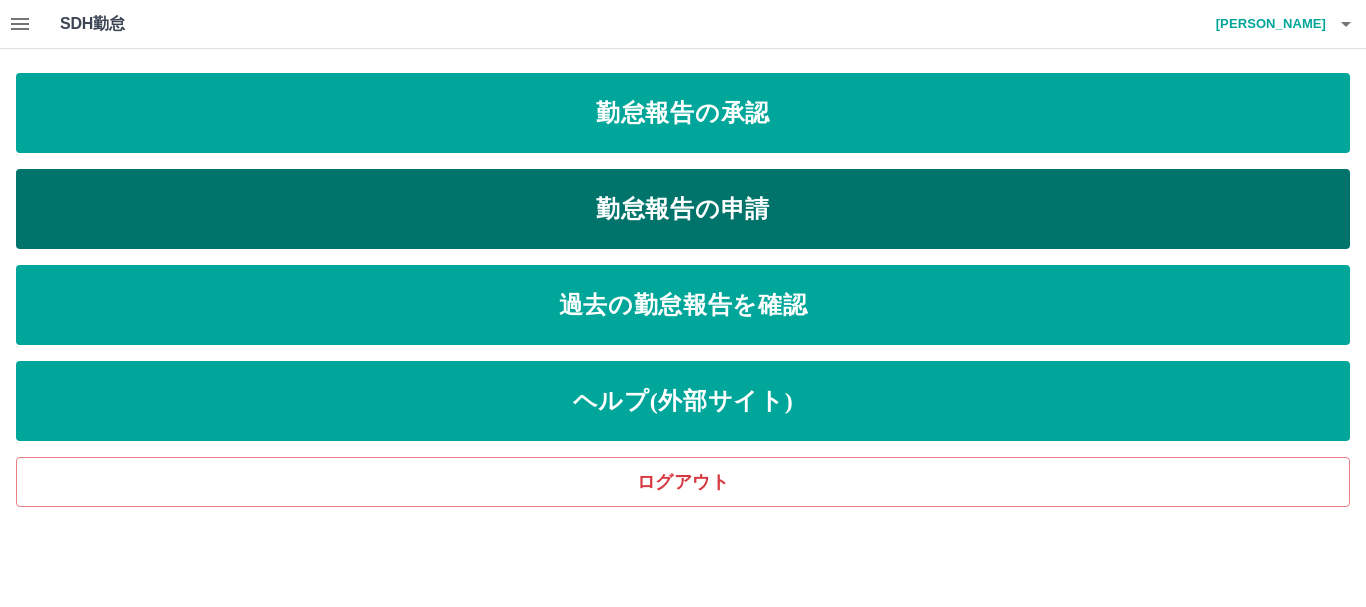 click on "勤怠報告の申請" at bounding box center (683, 209) 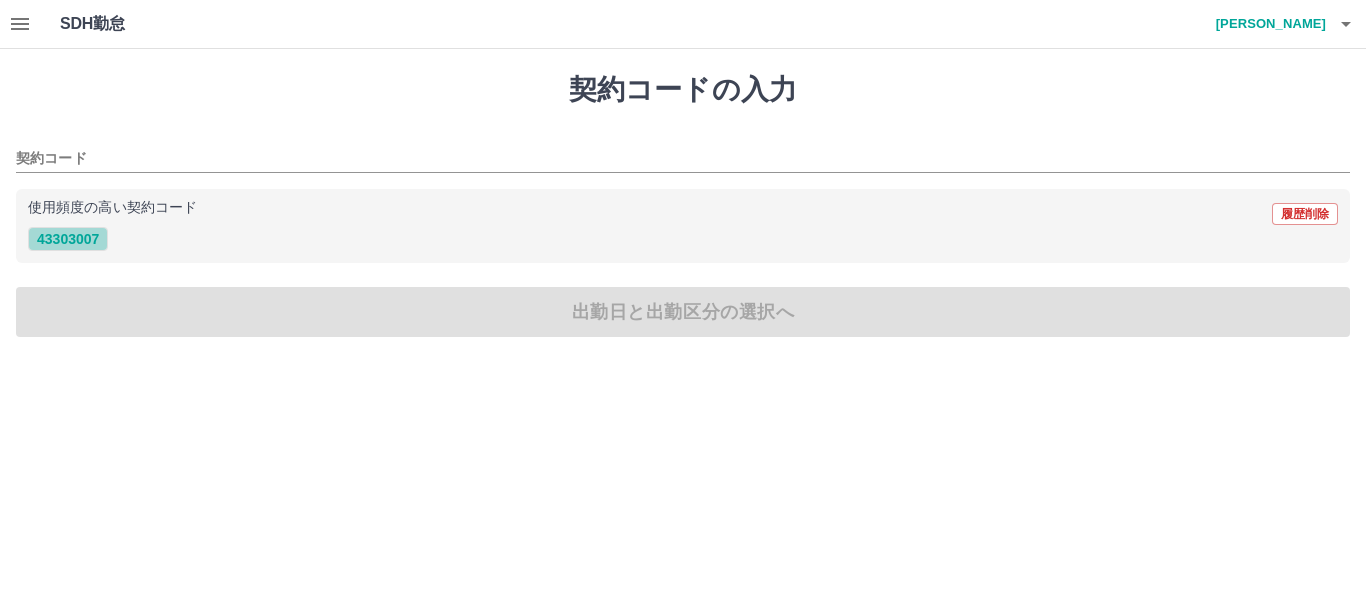 click on "43303007" at bounding box center [68, 239] 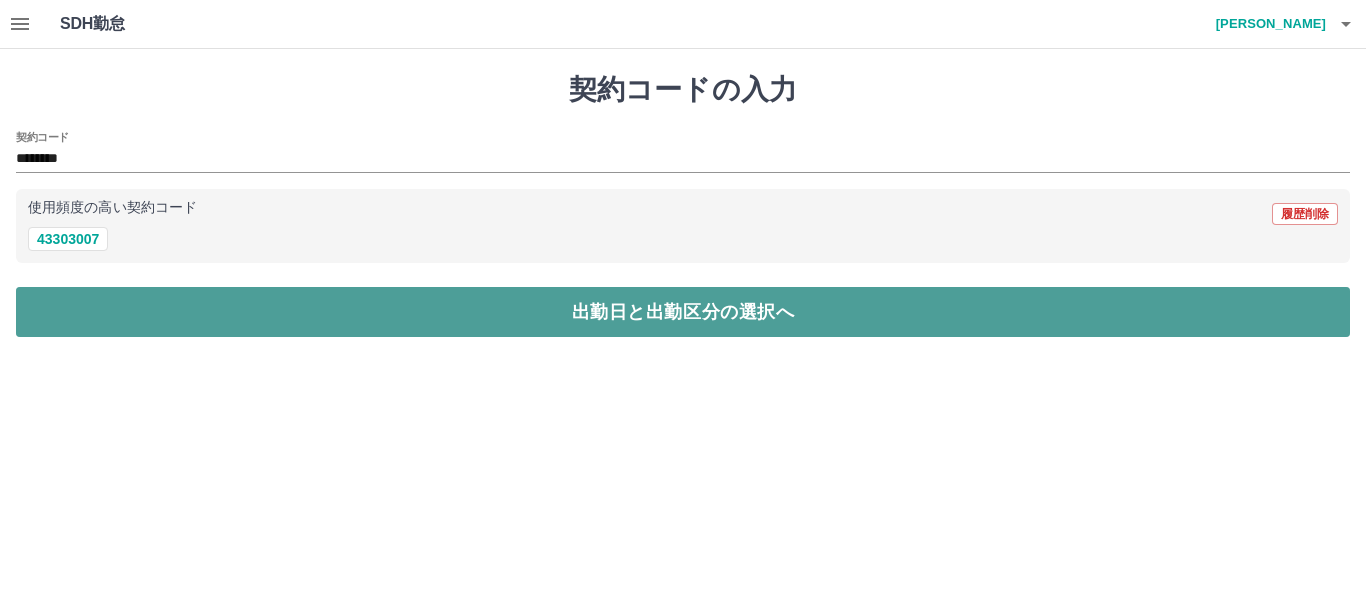 click on "出勤日と出勤区分の選択へ" at bounding box center (683, 312) 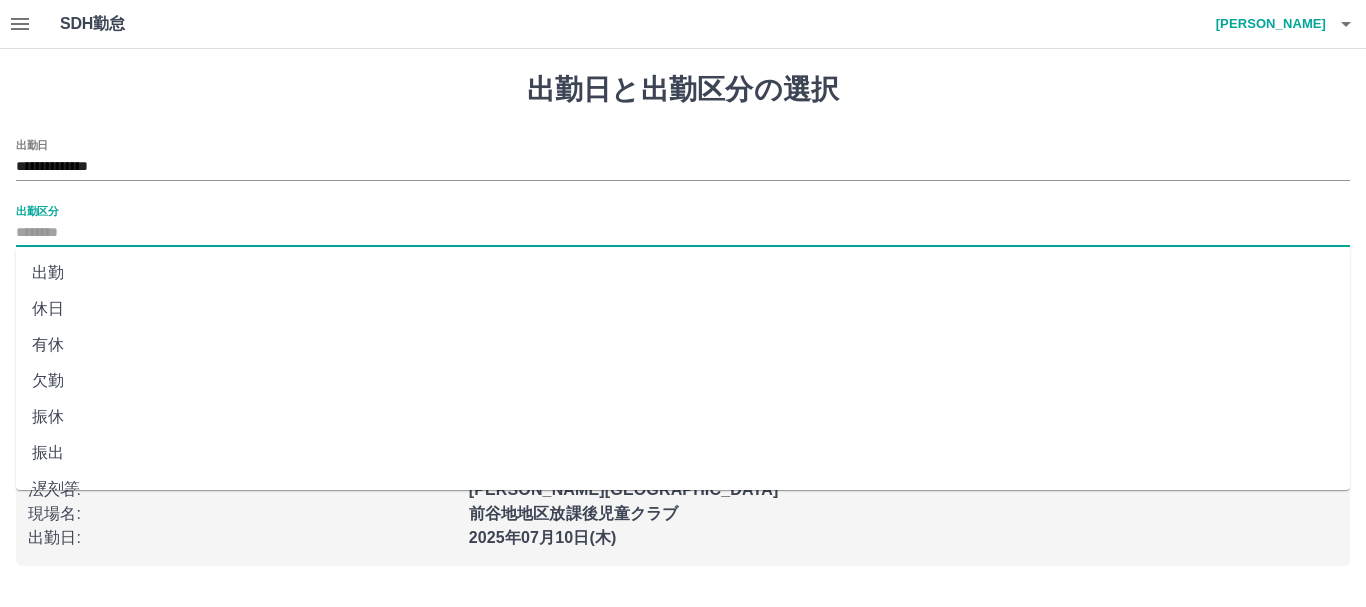 click on "出勤区分" at bounding box center [683, 233] 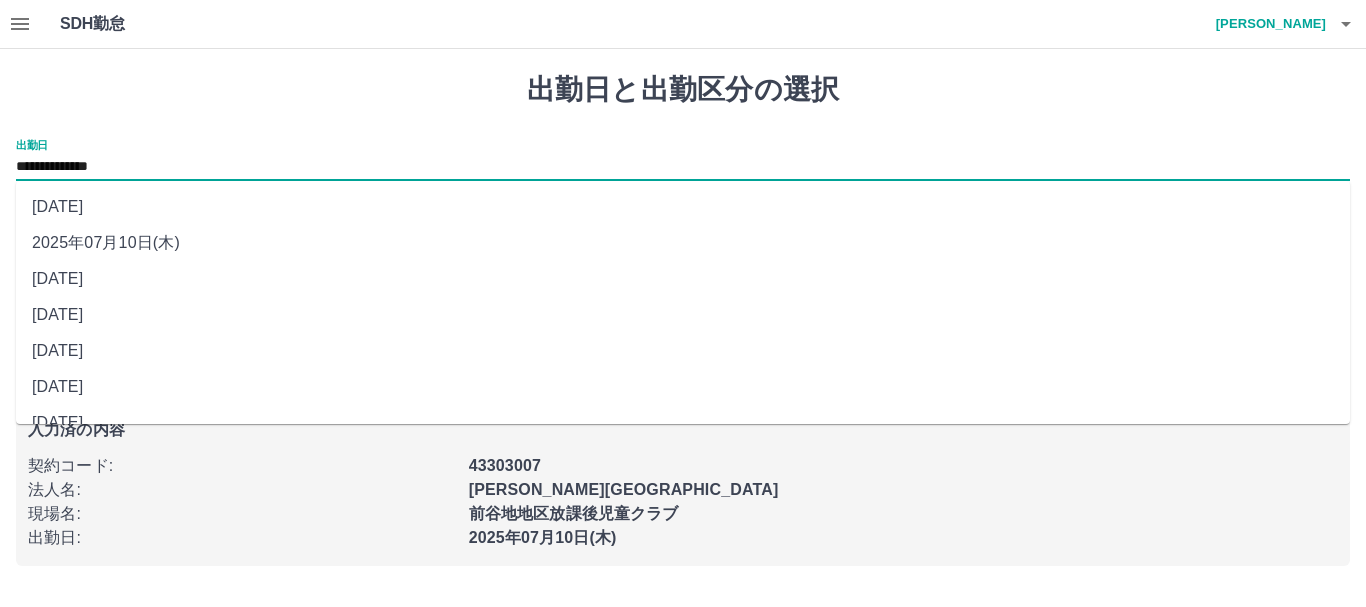click on "**********" at bounding box center (683, 167) 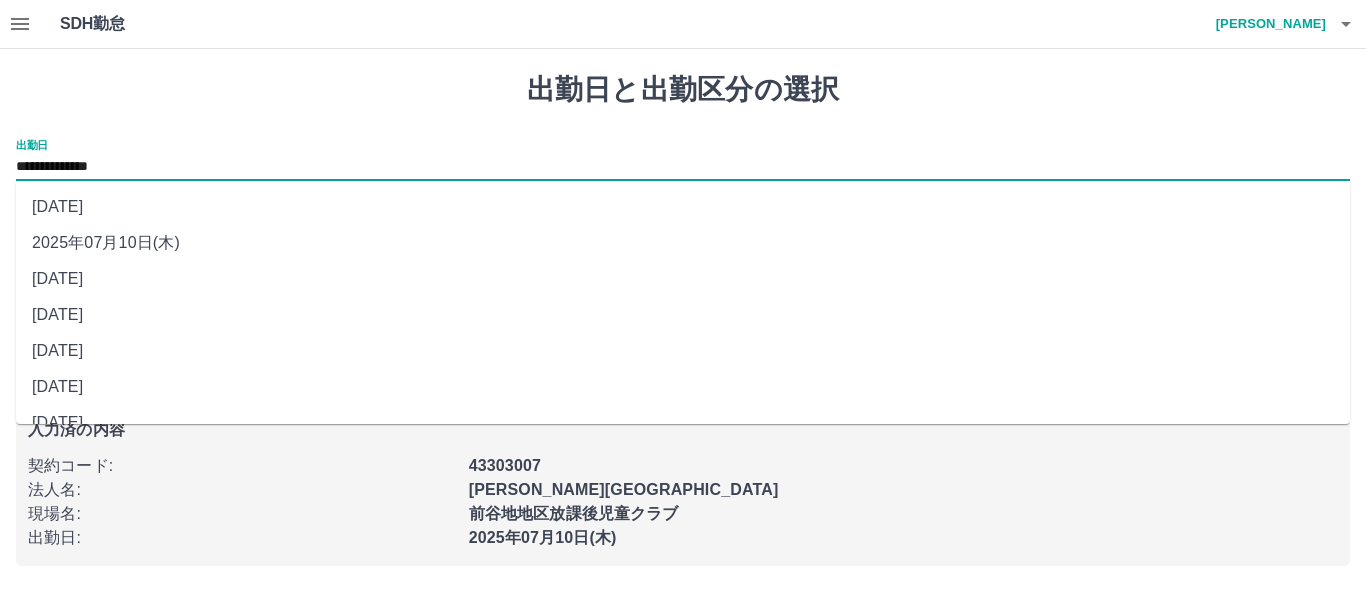 click on "2025年07月09日(水)" at bounding box center (683, 279) 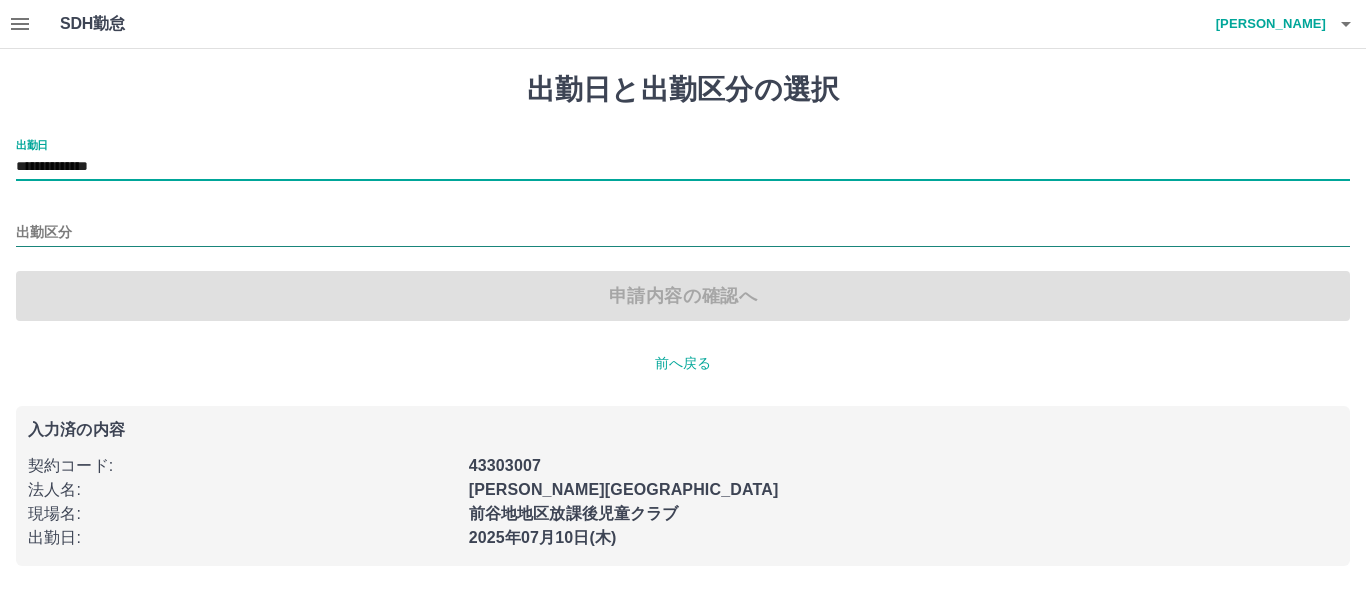 click on "出勤区分" at bounding box center (683, 233) 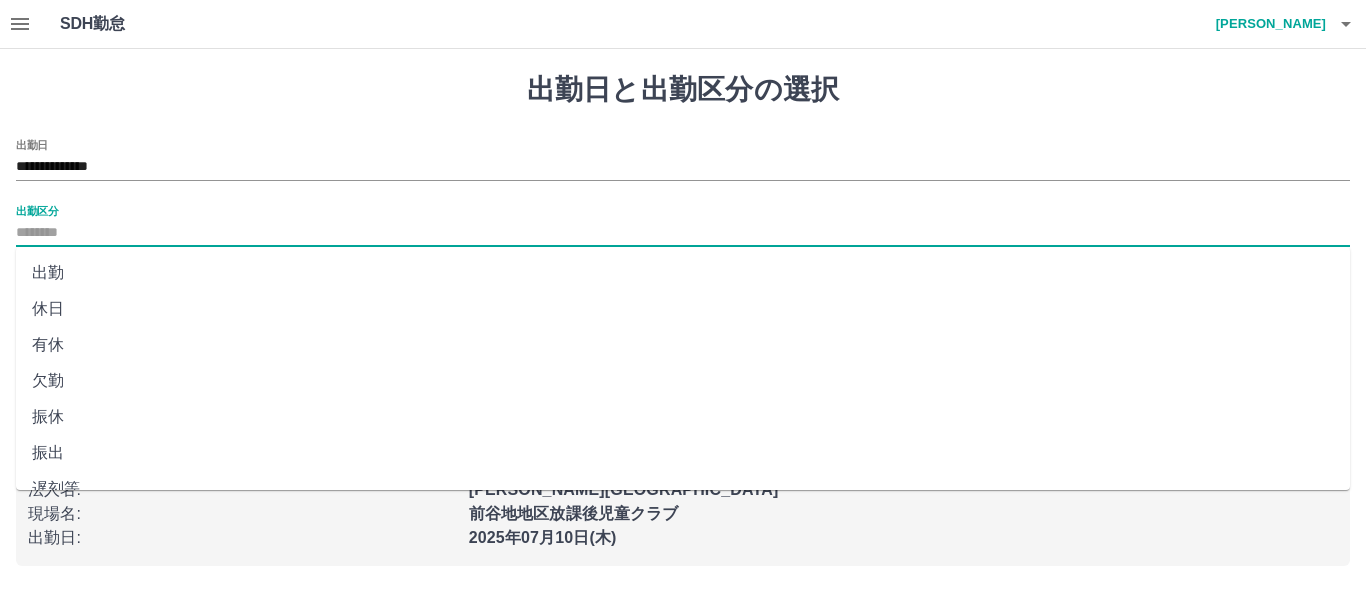 click on "出勤" at bounding box center (683, 273) 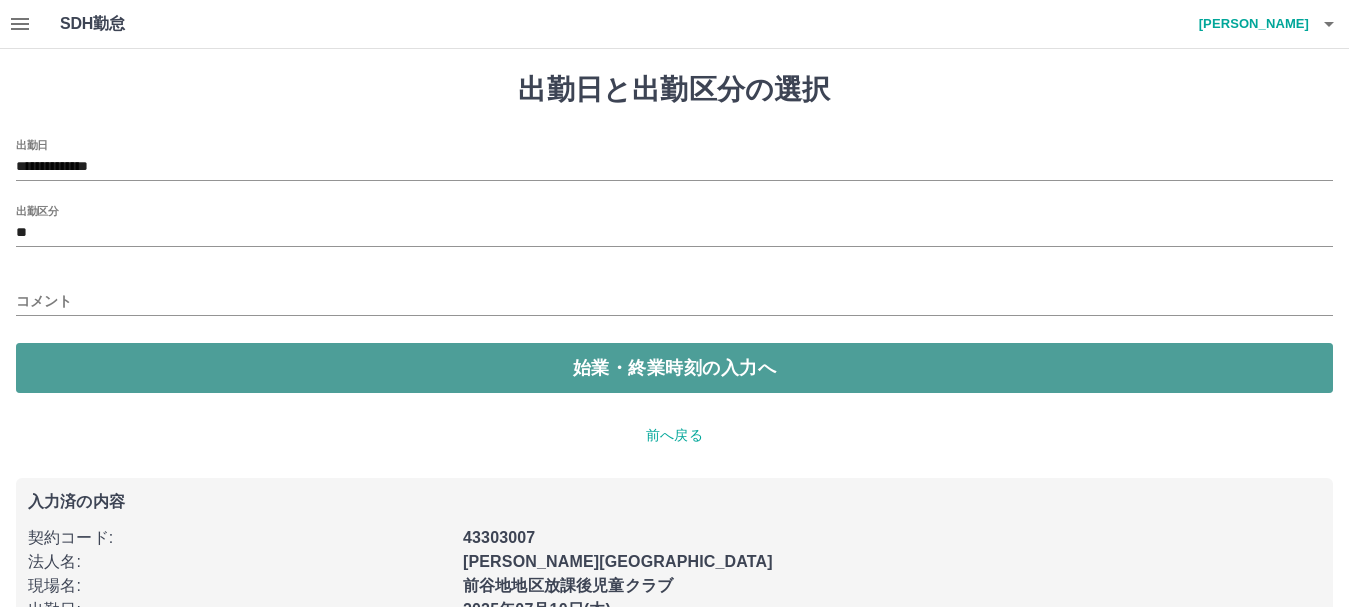 click on "始業・終業時刻の入力へ" at bounding box center (674, 368) 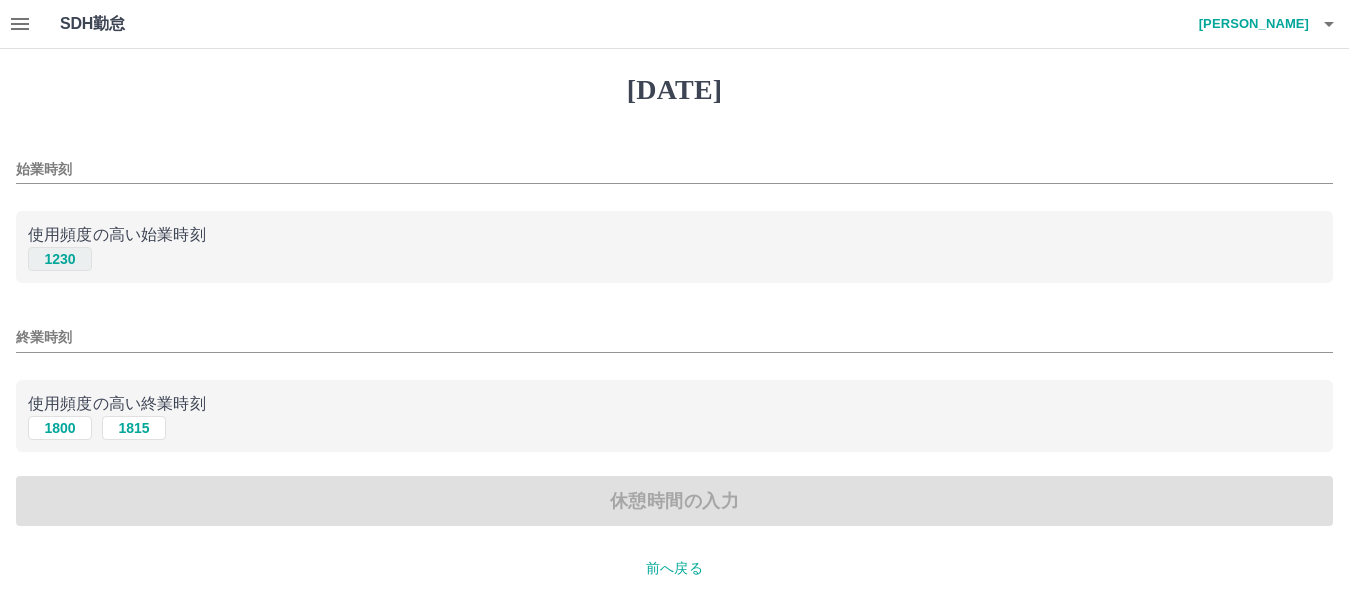 click on "1230" at bounding box center [60, 259] 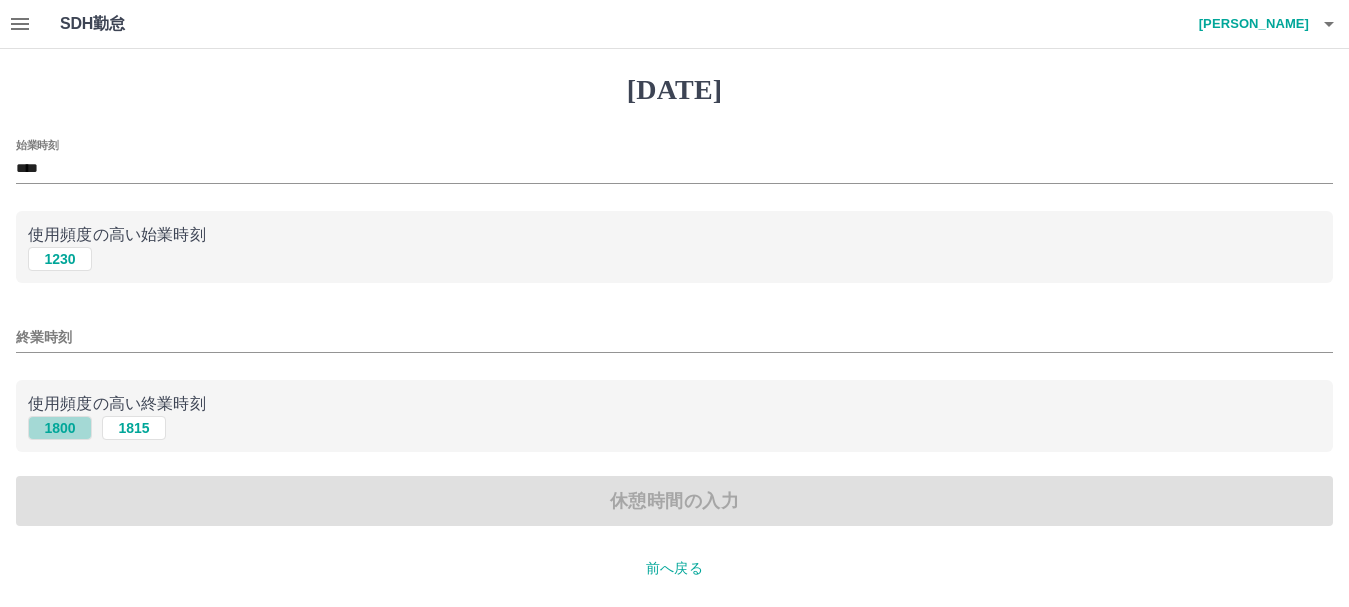 click on "1800" at bounding box center [60, 428] 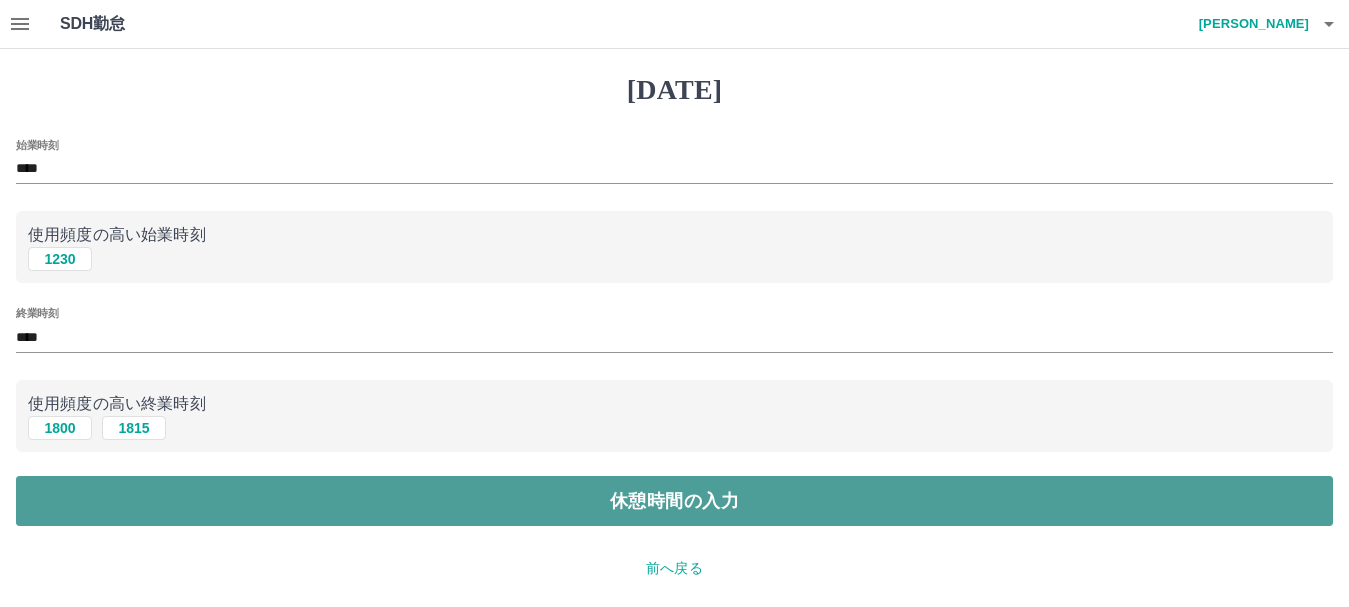 click on "休憩時間の入力" at bounding box center (674, 501) 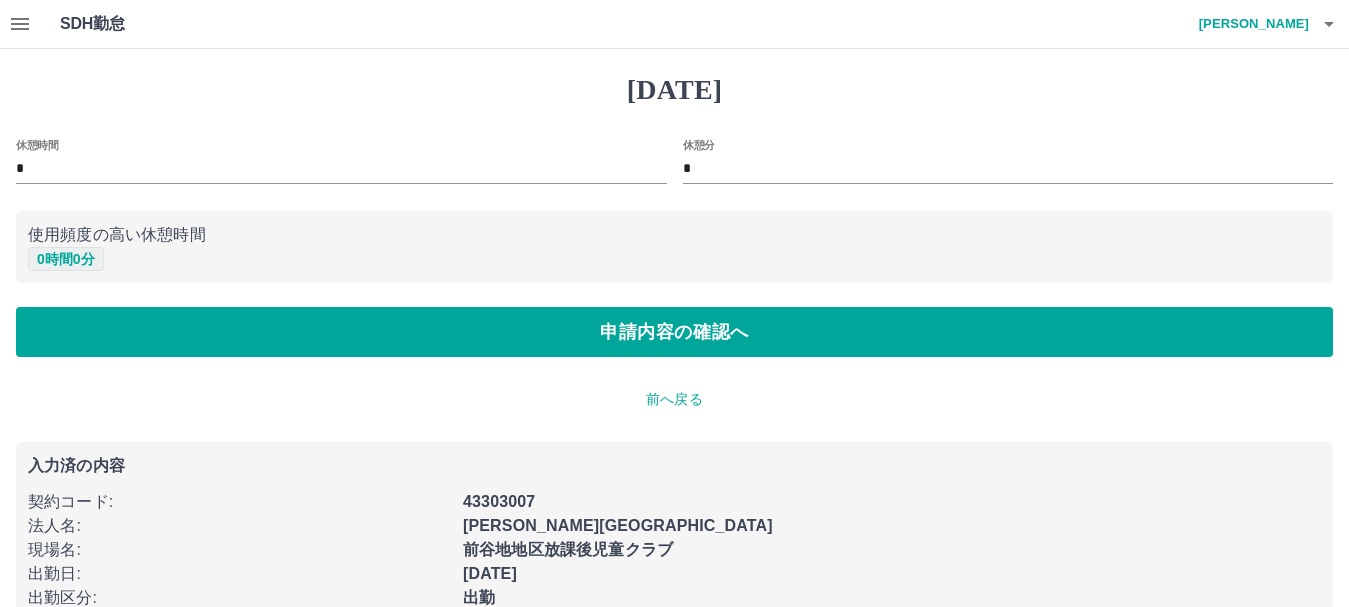 click on "0 時間 0 分" at bounding box center (66, 259) 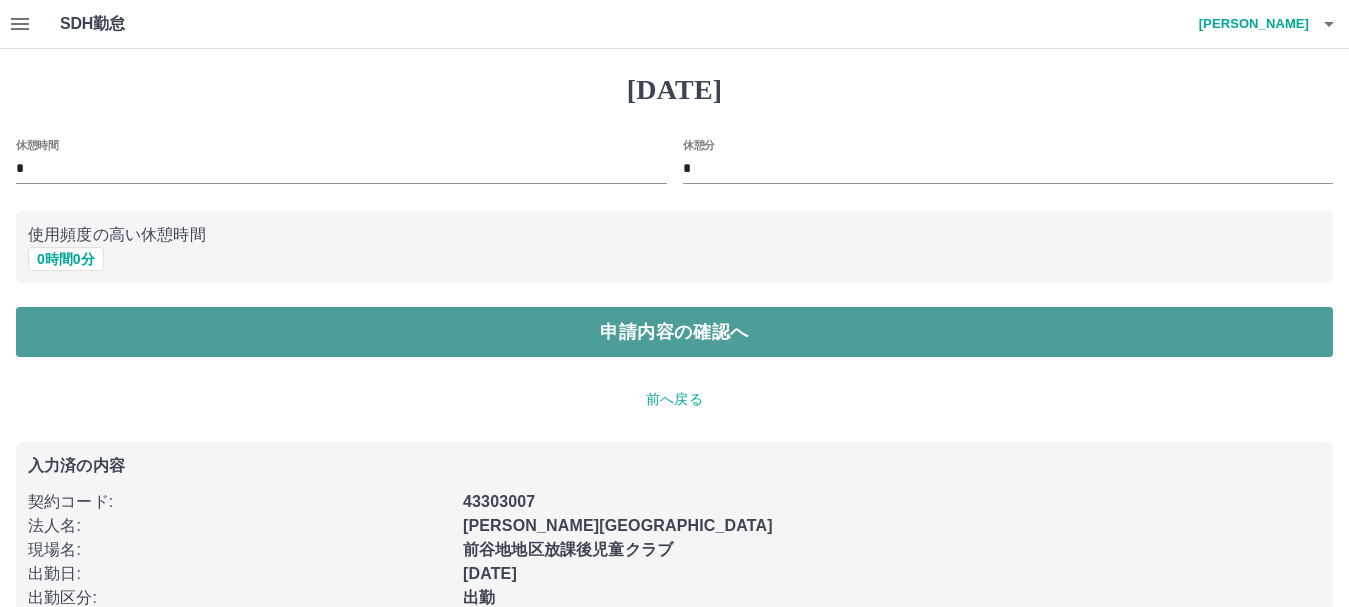 click on "申請内容の確認へ" at bounding box center [674, 332] 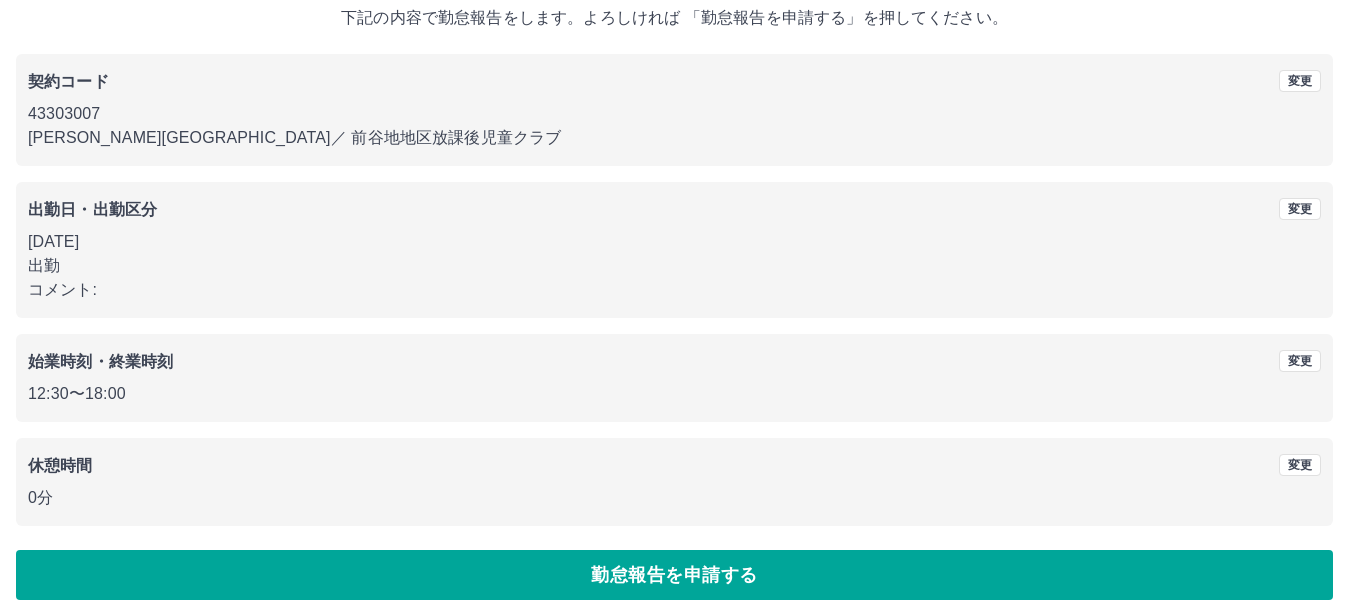 scroll, scrollTop: 142, scrollLeft: 0, axis: vertical 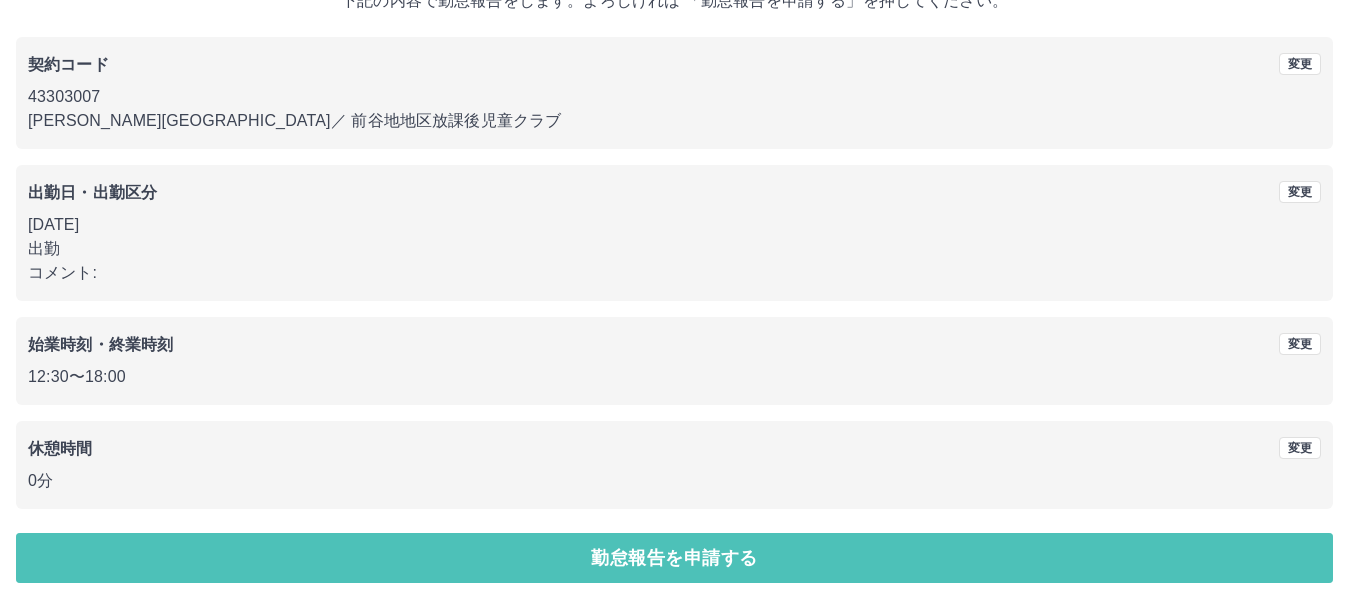 click on "勤怠報告を申請する" at bounding box center [674, 558] 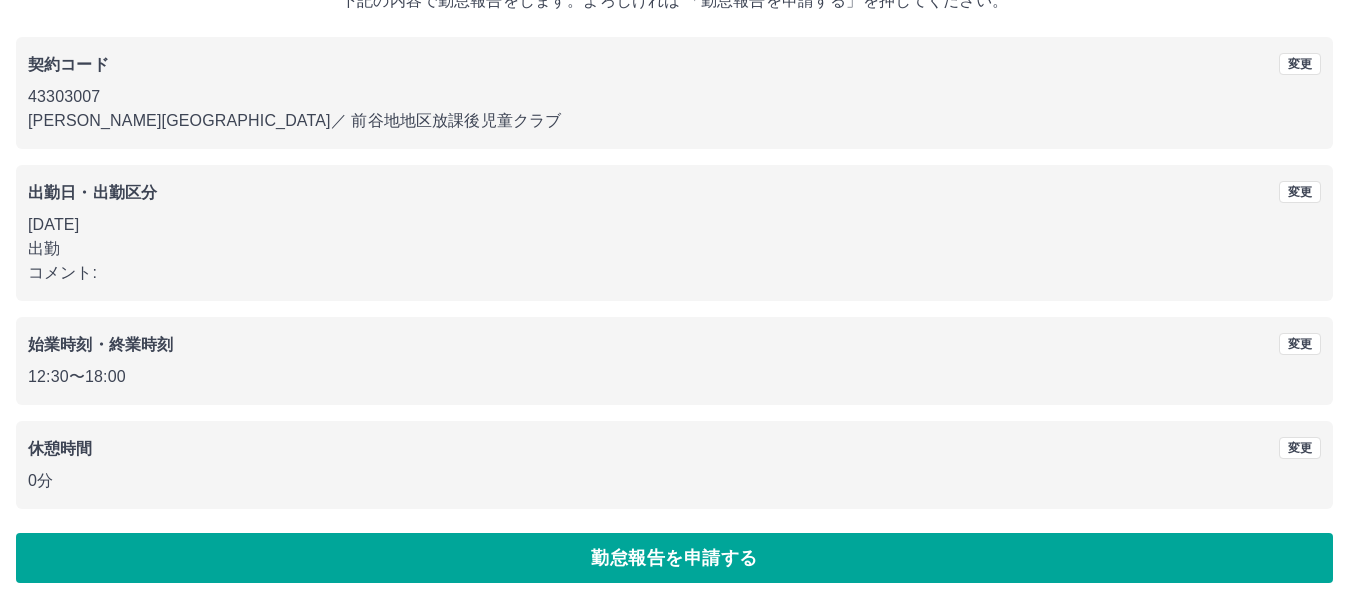 scroll, scrollTop: 0, scrollLeft: 0, axis: both 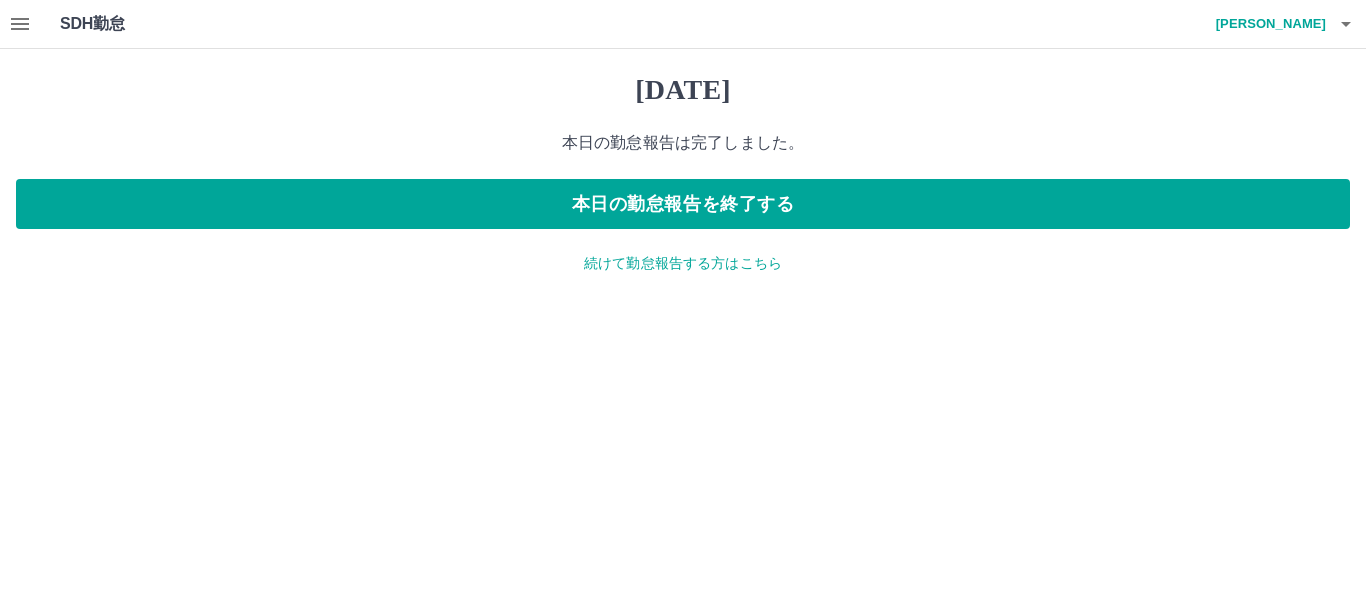 click 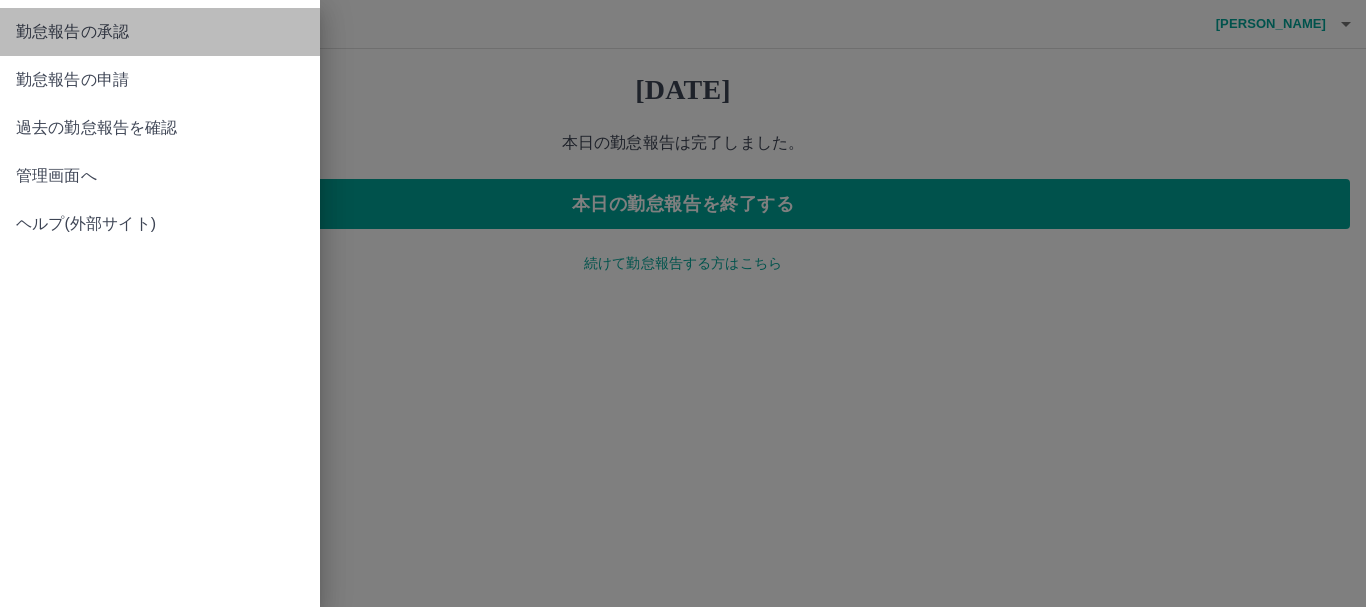 click on "勤怠報告の承認" at bounding box center (160, 32) 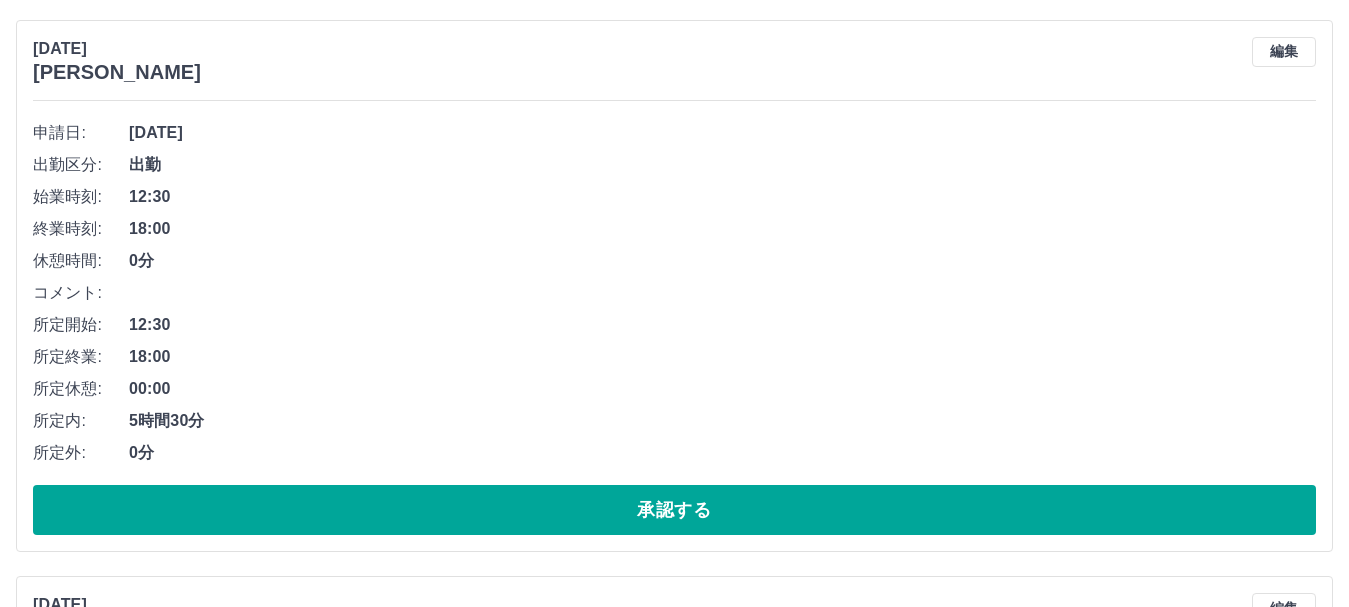 scroll, scrollTop: 300, scrollLeft: 0, axis: vertical 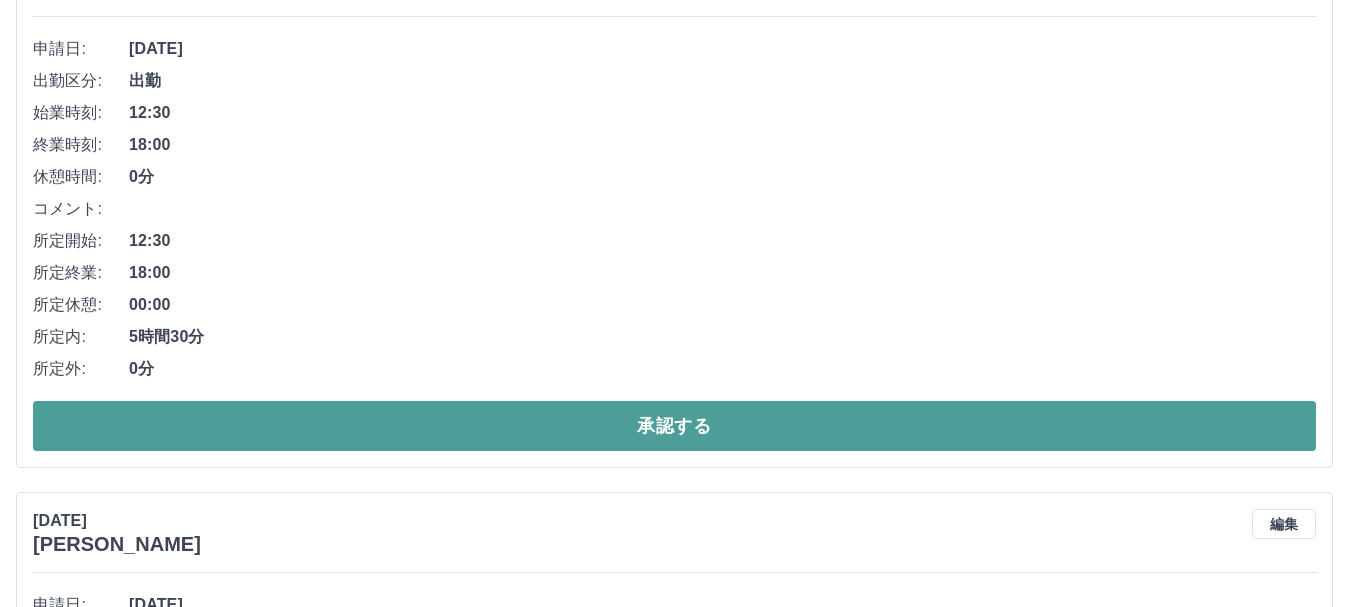 click on "承認する" at bounding box center (674, 426) 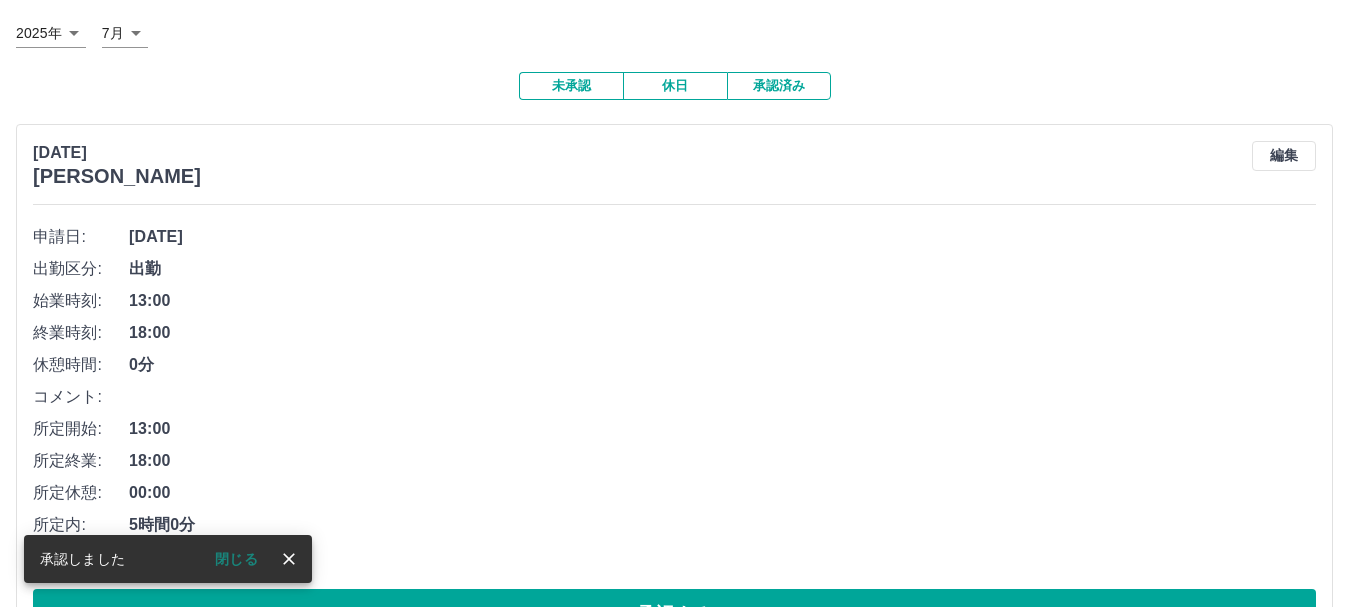 scroll, scrollTop: 200, scrollLeft: 0, axis: vertical 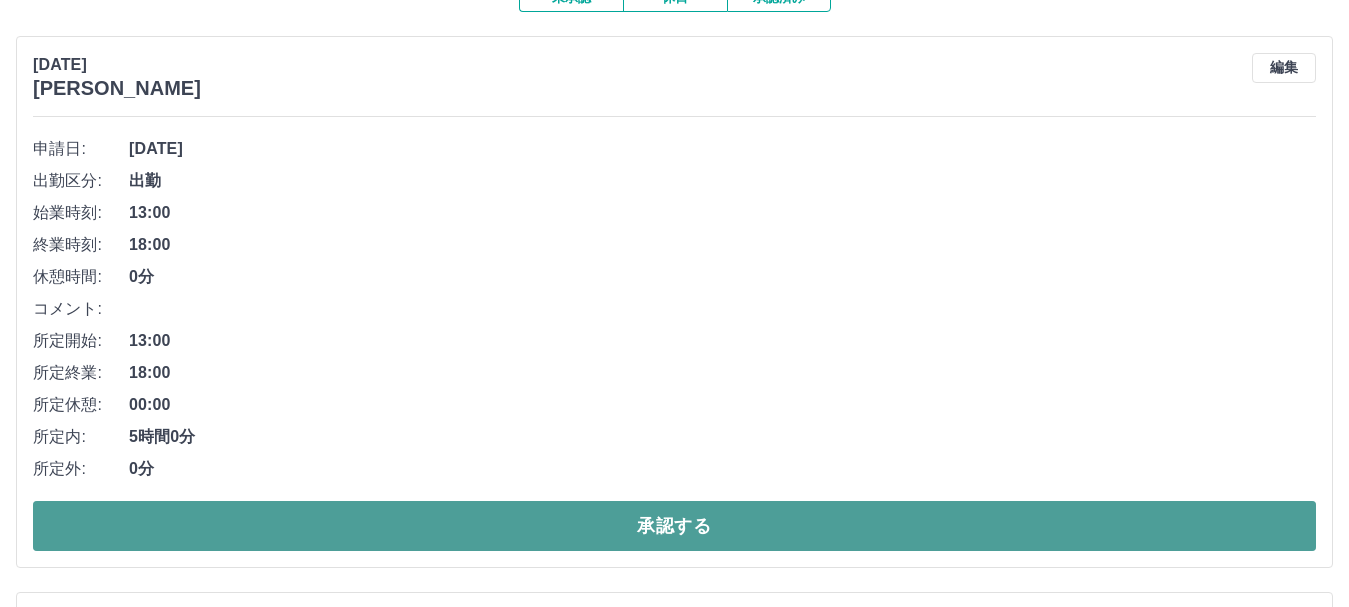 click on "承認する" at bounding box center (674, 526) 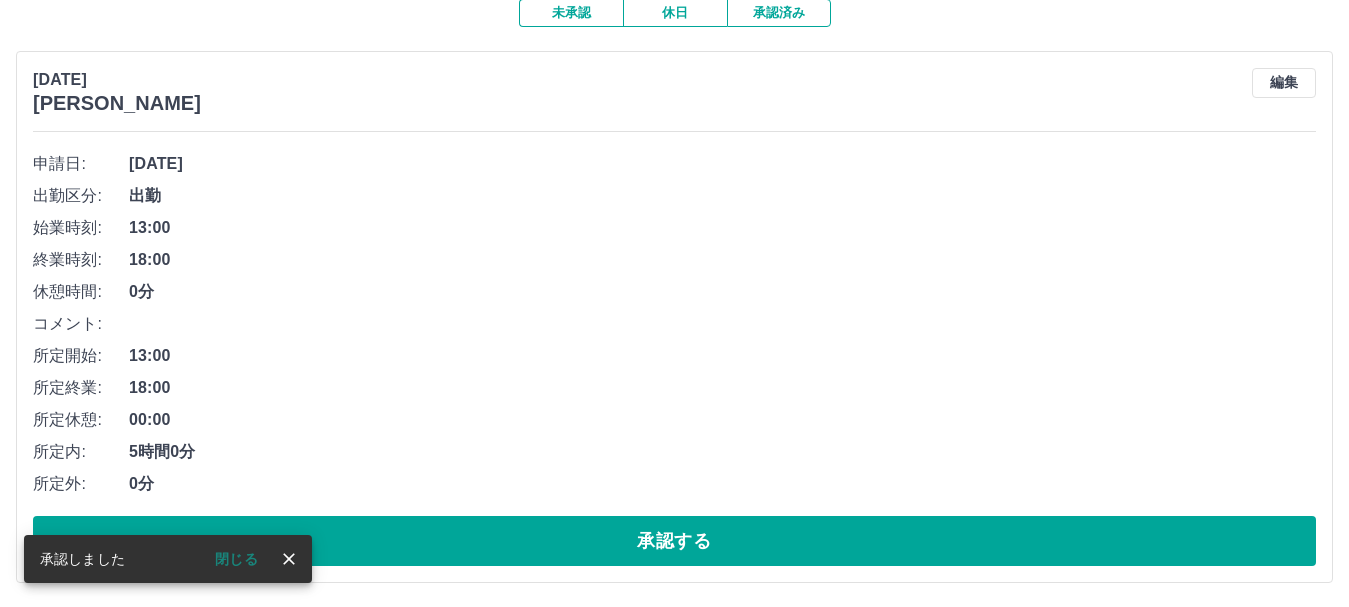 scroll, scrollTop: 187, scrollLeft: 0, axis: vertical 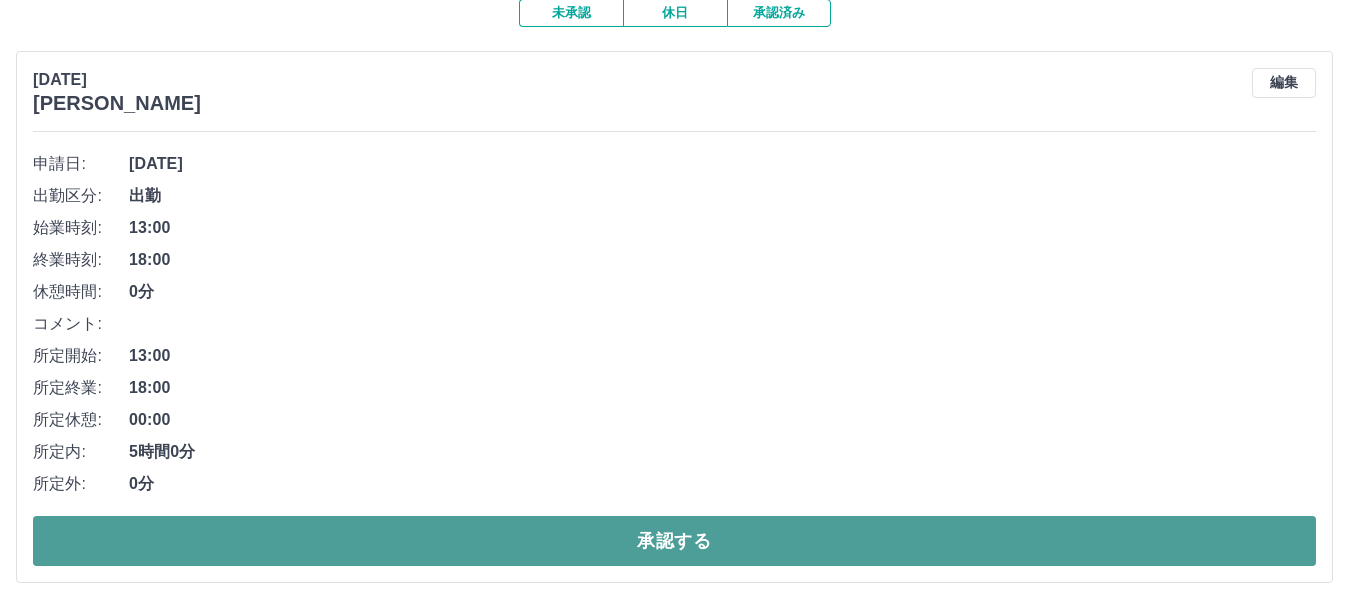 click on "承認する" at bounding box center [674, 541] 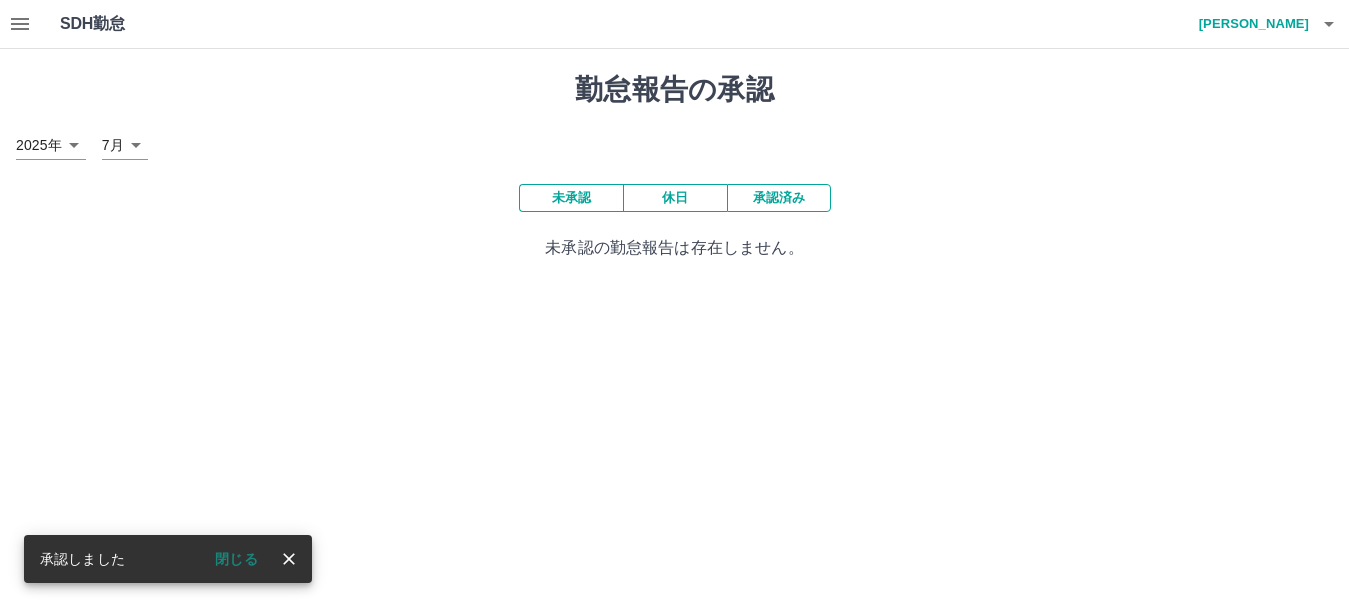 scroll, scrollTop: 0, scrollLeft: 0, axis: both 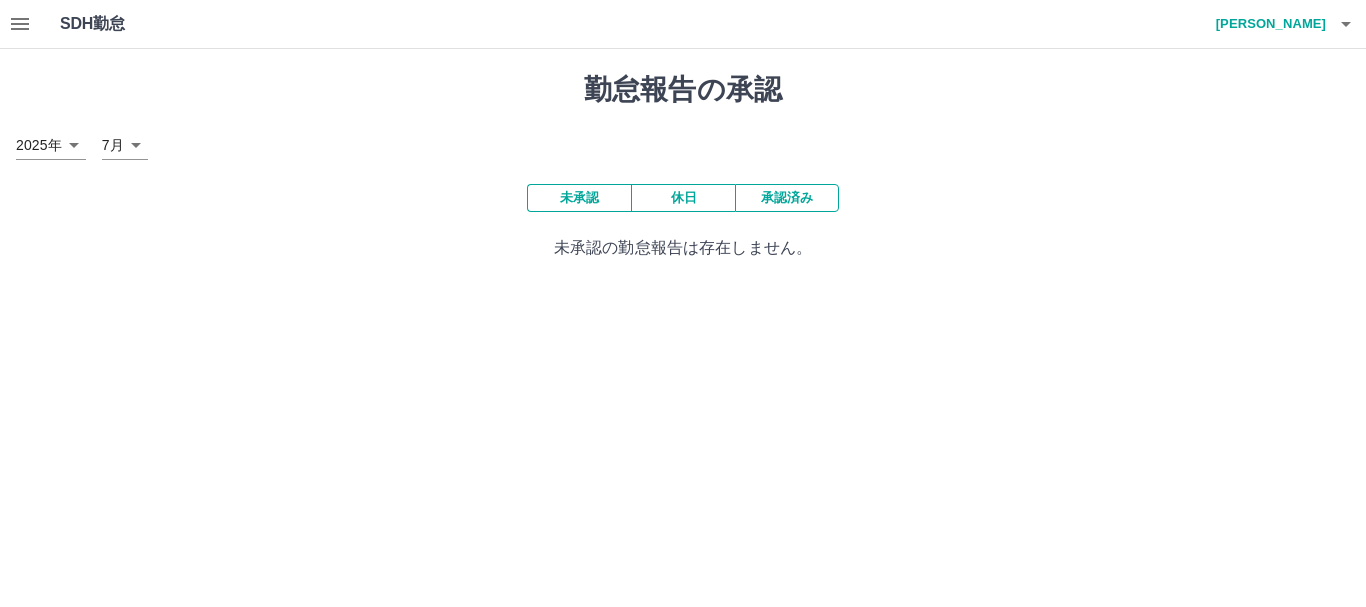 click on "承認済み" at bounding box center [787, 198] 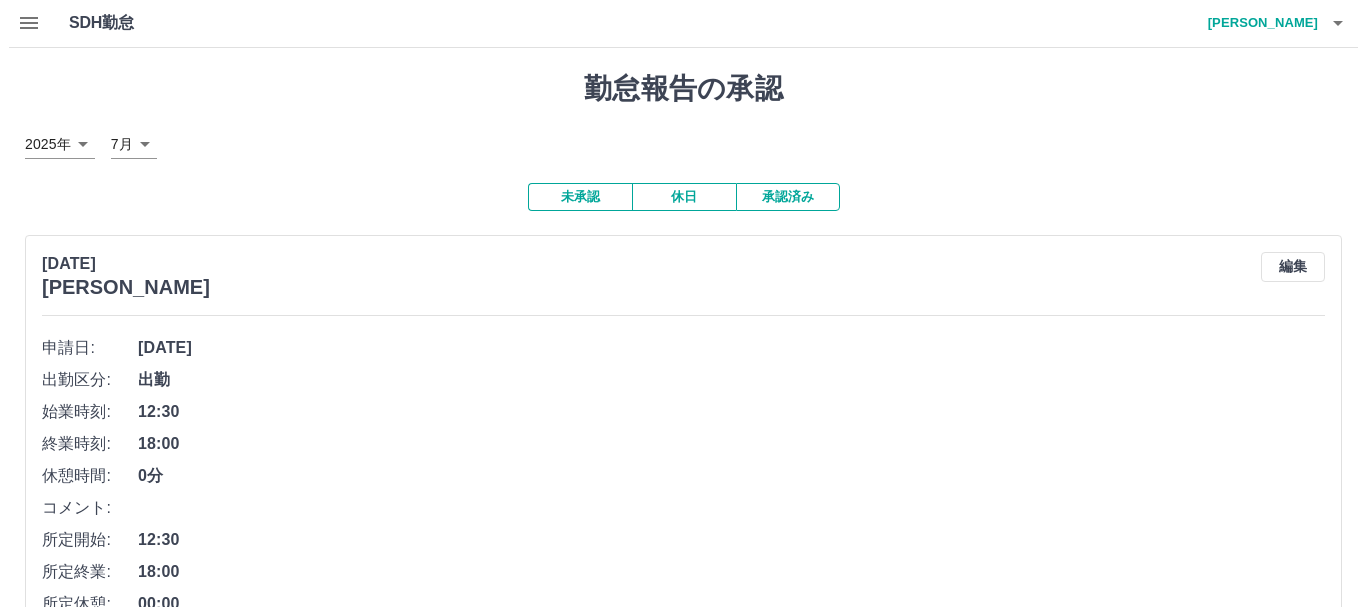 scroll, scrollTop: 0, scrollLeft: 0, axis: both 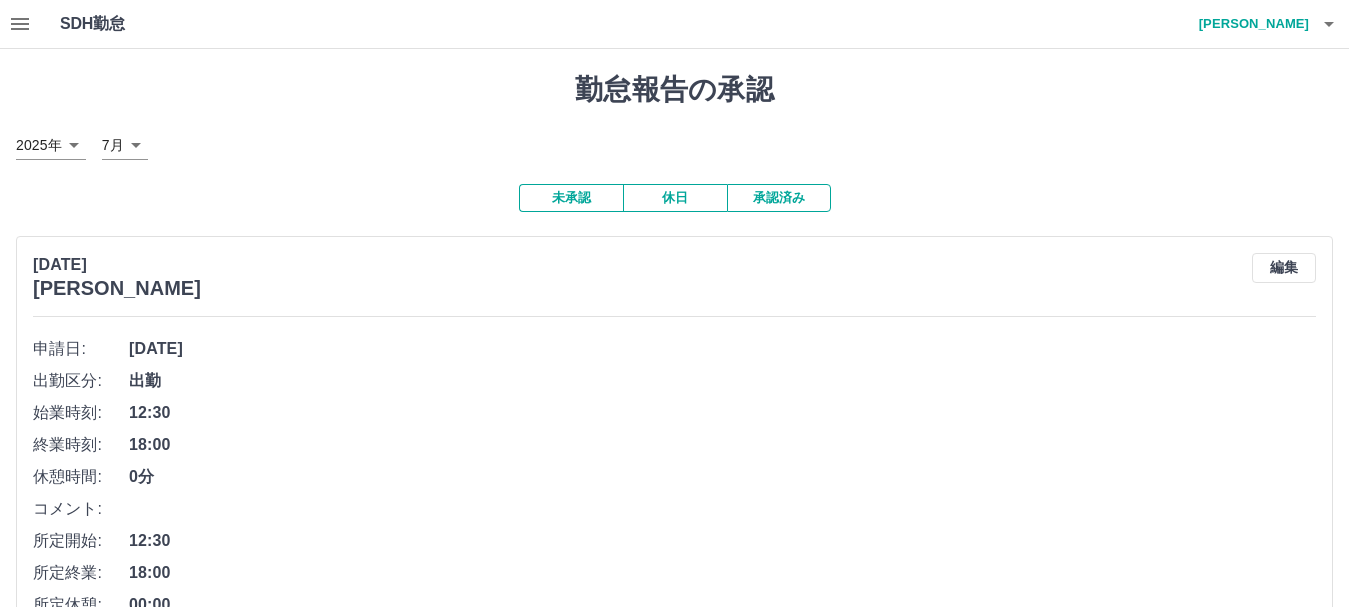 click on "未承認" at bounding box center (571, 198) 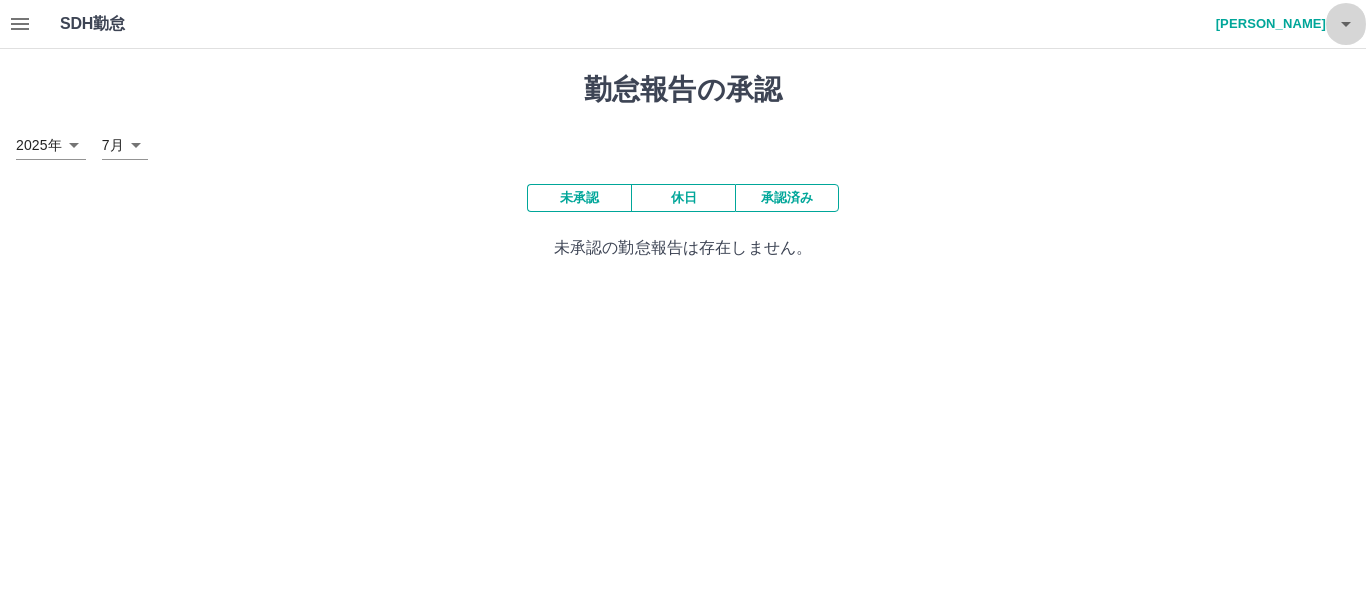 click 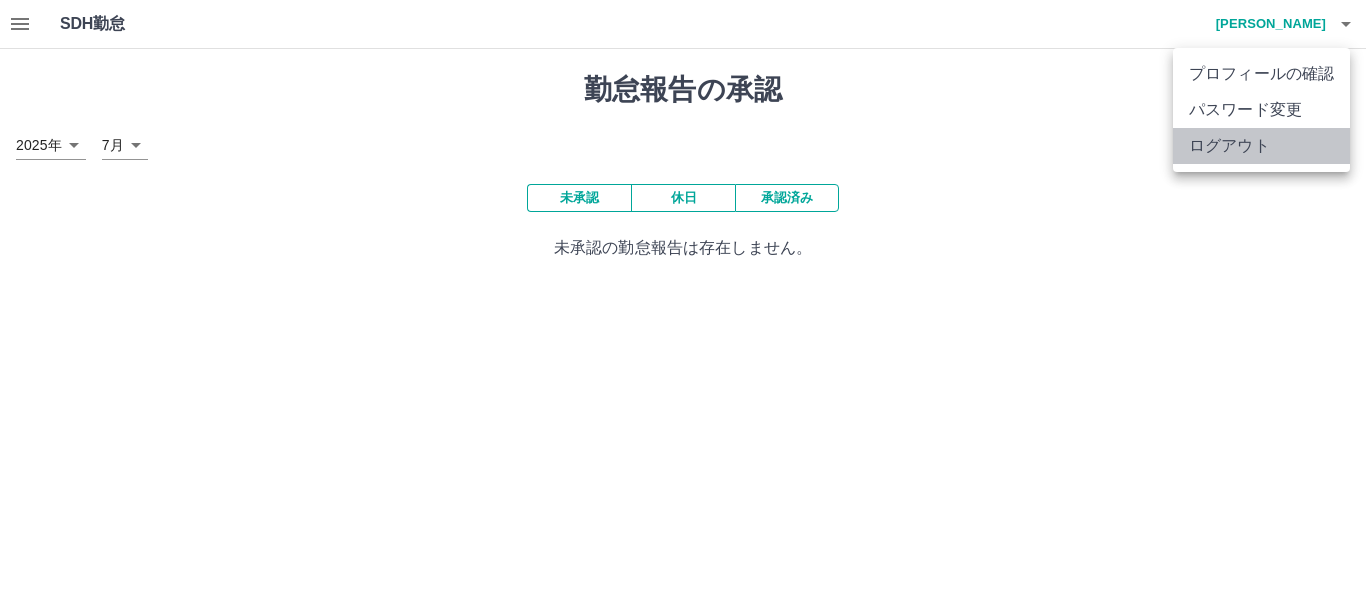 click on "ログアウト" at bounding box center (1261, 146) 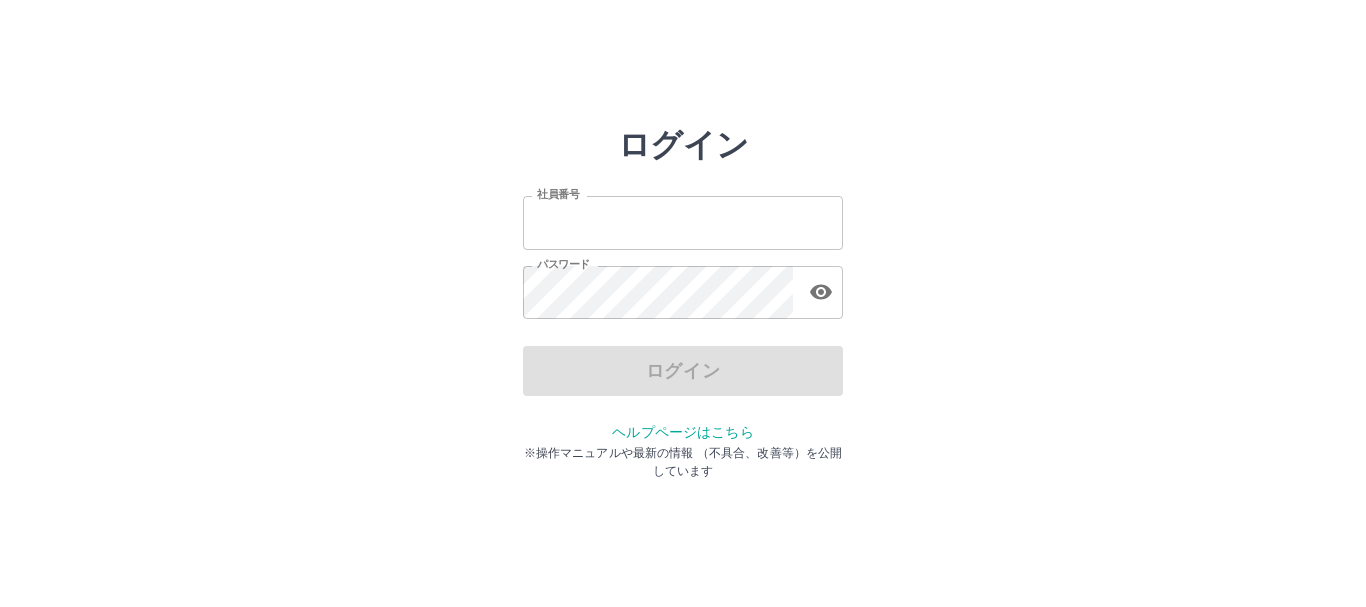 scroll, scrollTop: 0, scrollLeft: 0, axis: both 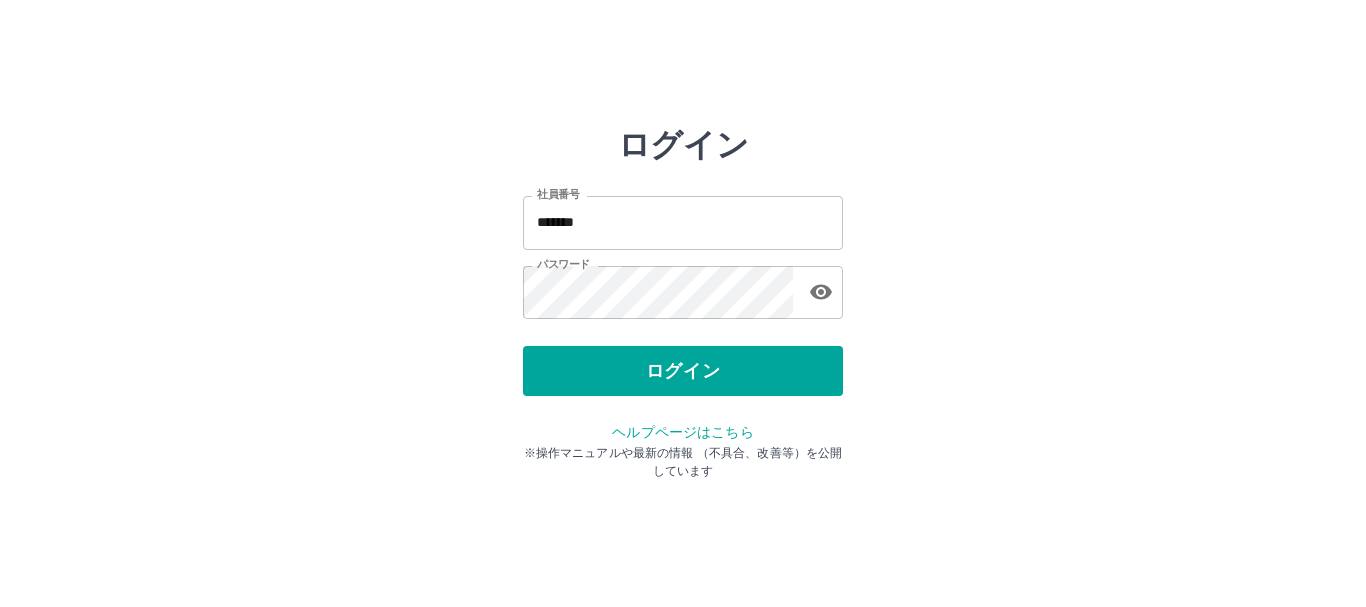 click on "ログイン 社員番号 ******* 社員番号 パスワード パスワード ログイン ヘルプページはこちら ※操作マニュアルや最新の情報 （不具合、改善等）を公開しています" at bounding box center [683, 223] 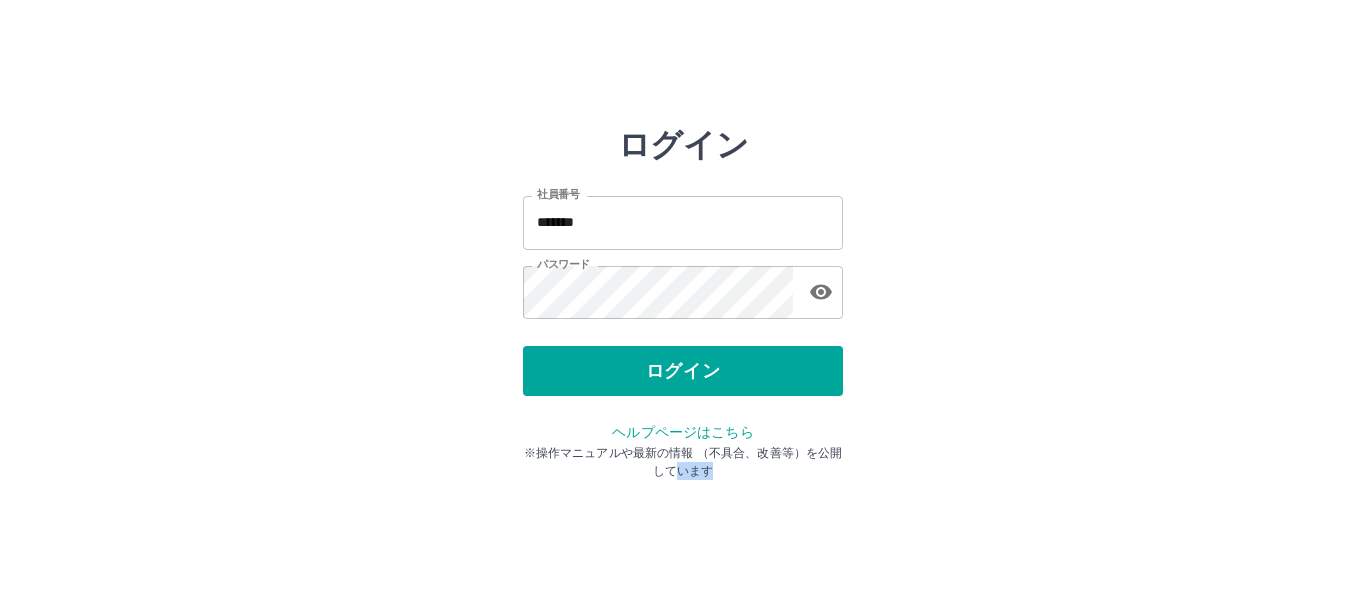 click on "ログイン 社員番号 ******* 社員番号 パスワード パスワード ログイン ヘルプページはこちら ※操作マニュアルや最新の情報 （不具合、改善等）を公開しています" at bounding box center [683, 223] 